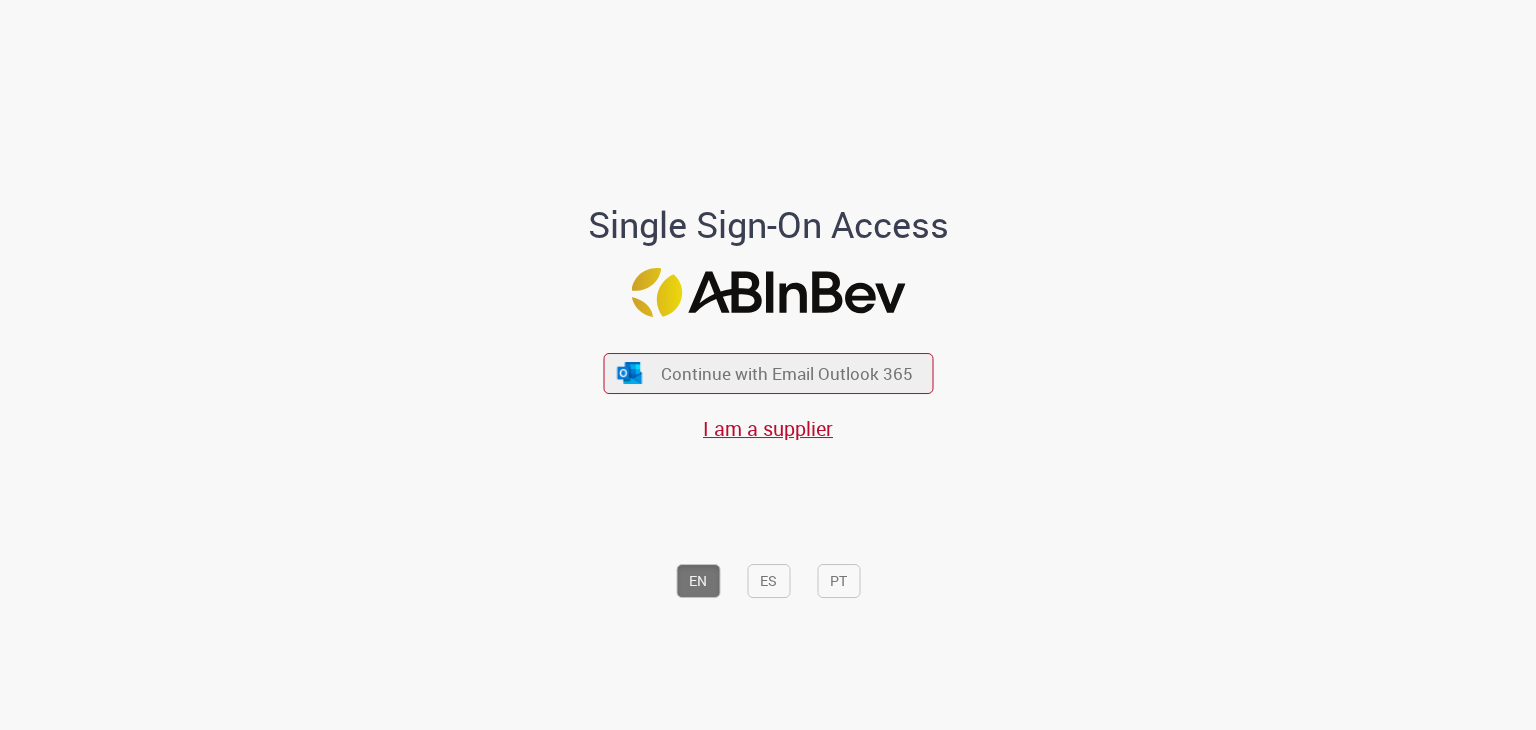 scroll, scrollTop: 0, scrollLeft: 0, axis: both 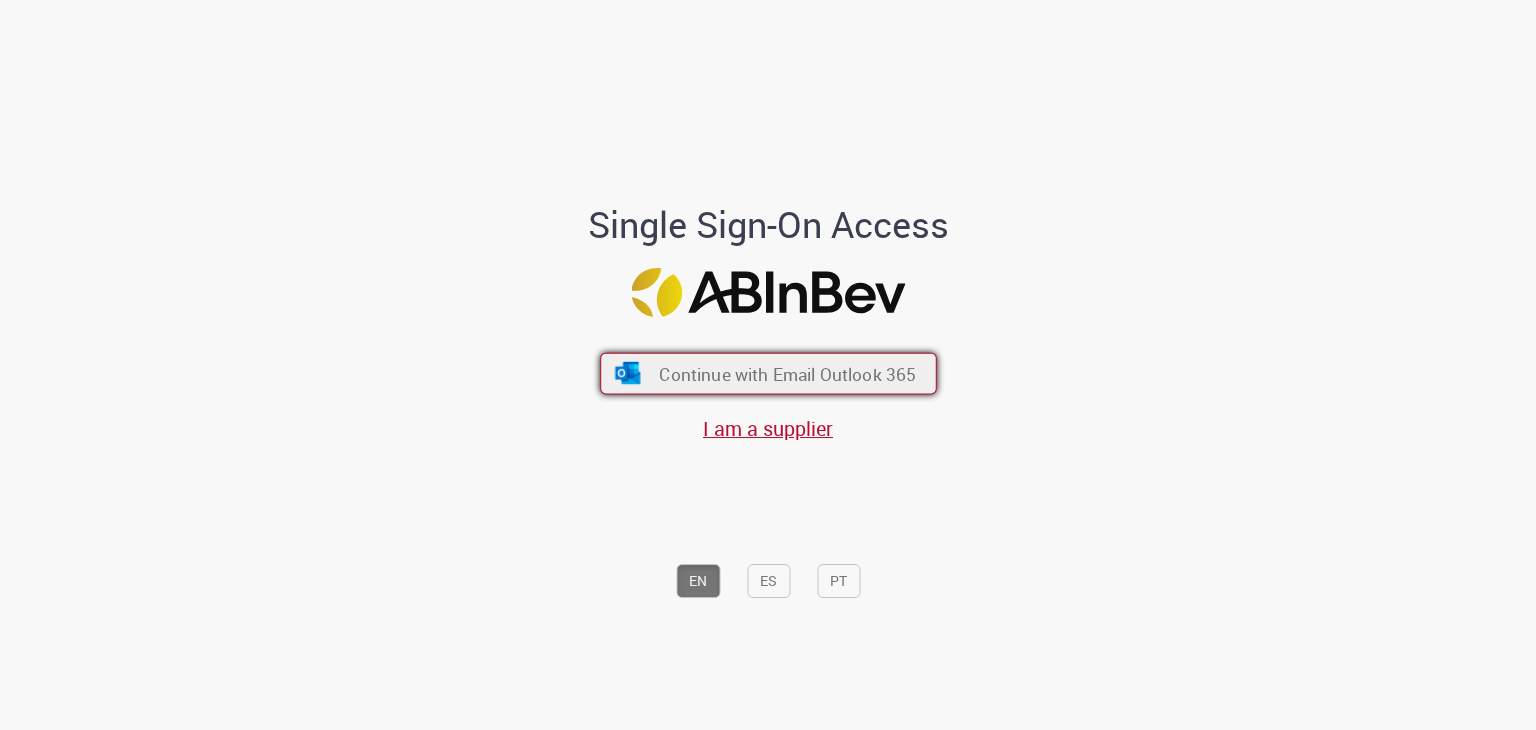 click on "Continue with Email Outlook 365" at bounding box center [787, 373] 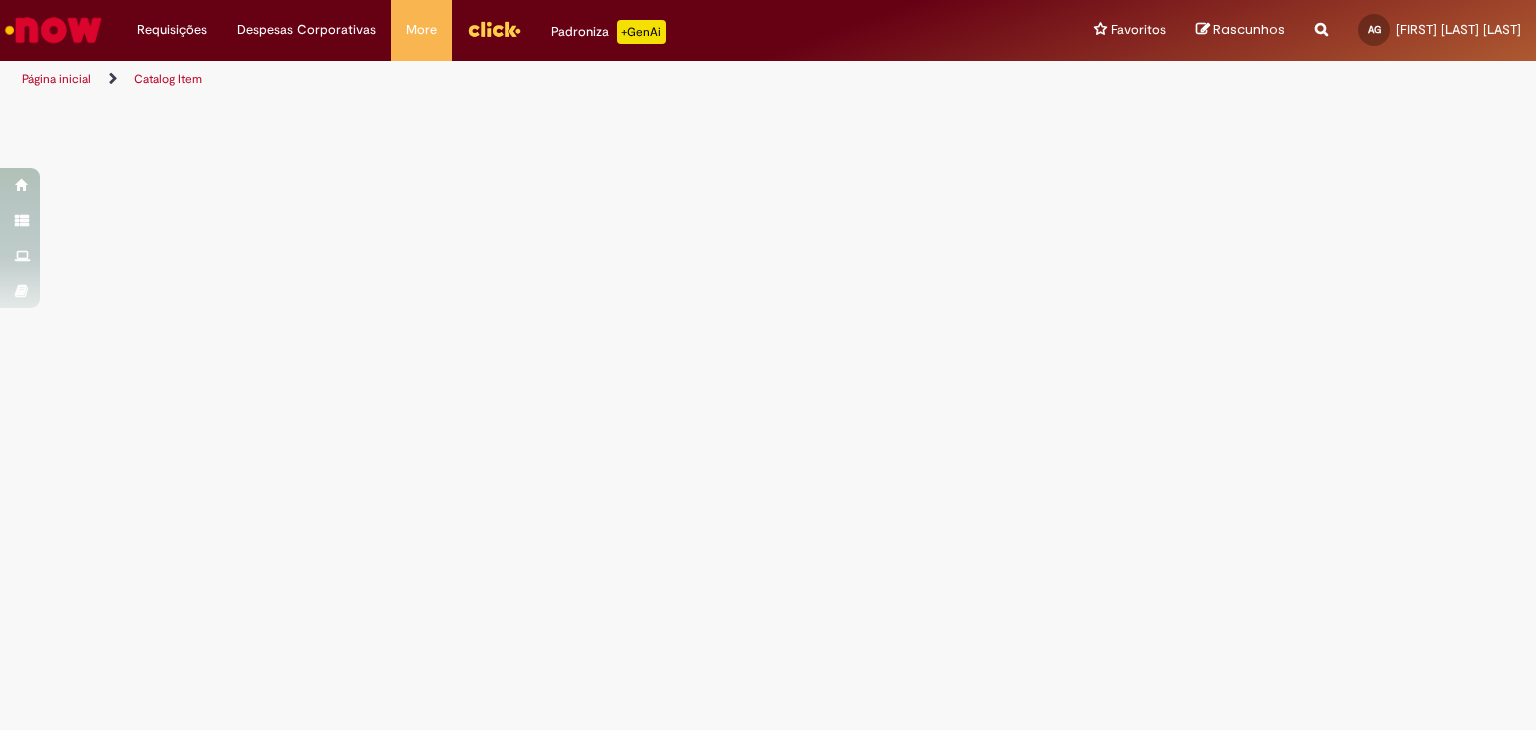 scroll, scrollTop: 0, scrollLeft: 0, axis: both 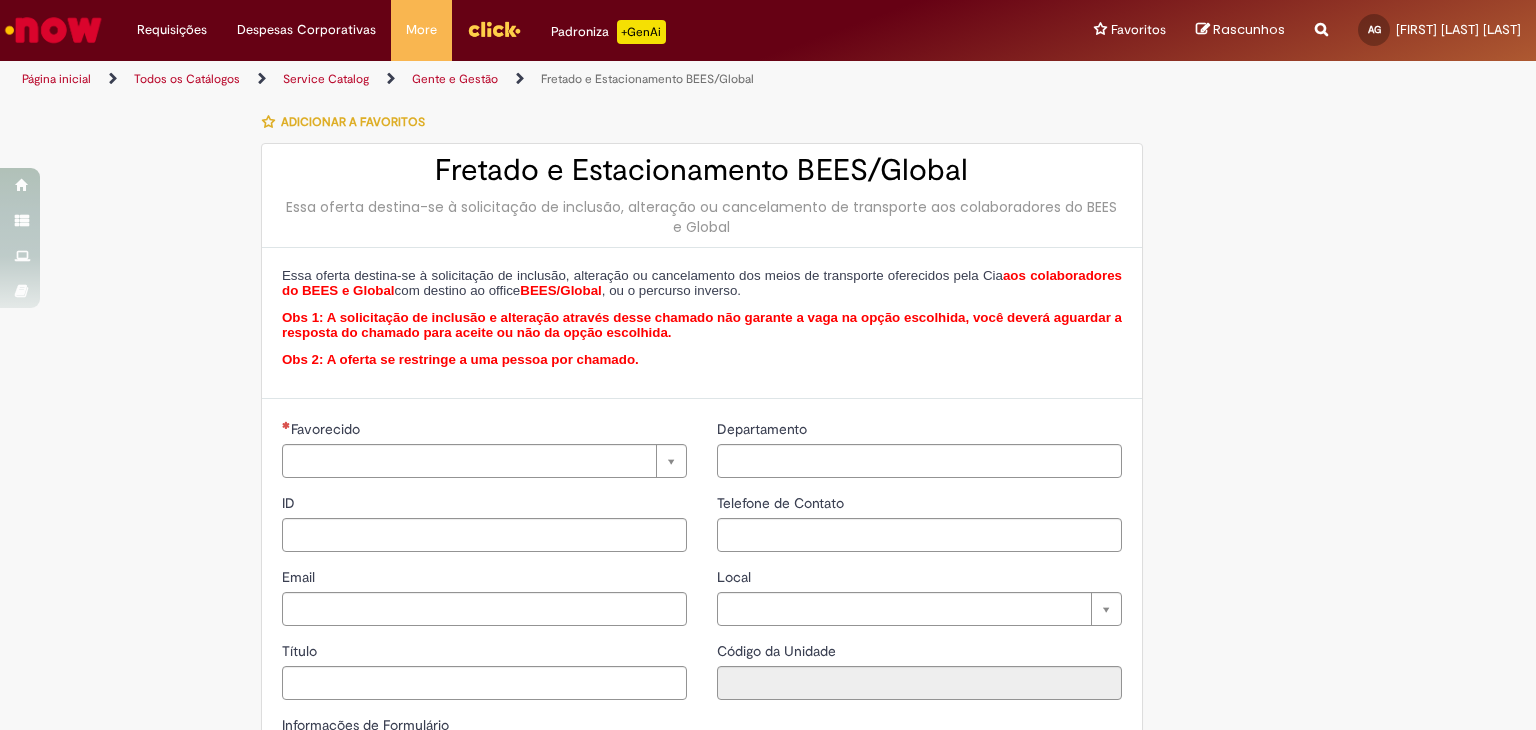 type on "********" 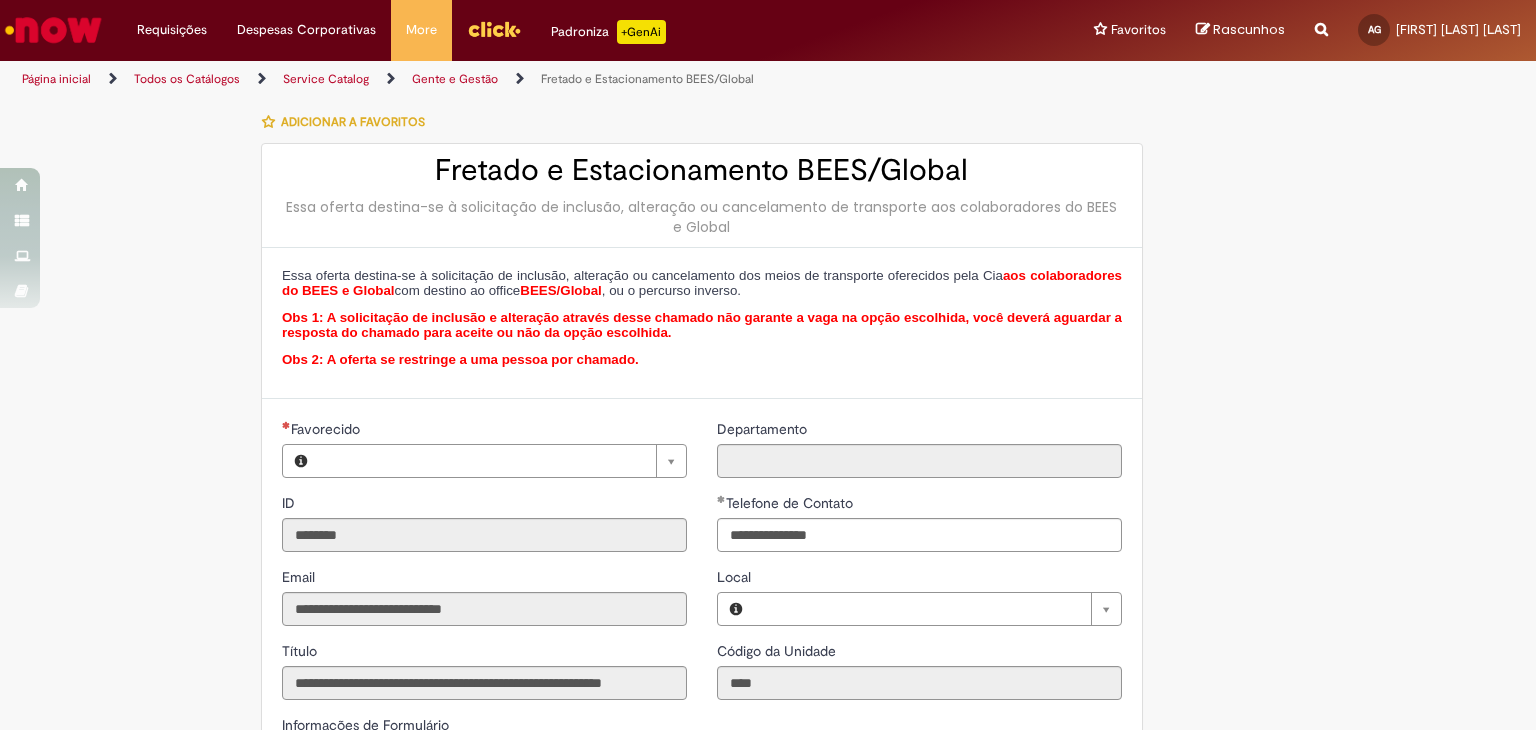 type on "**********" 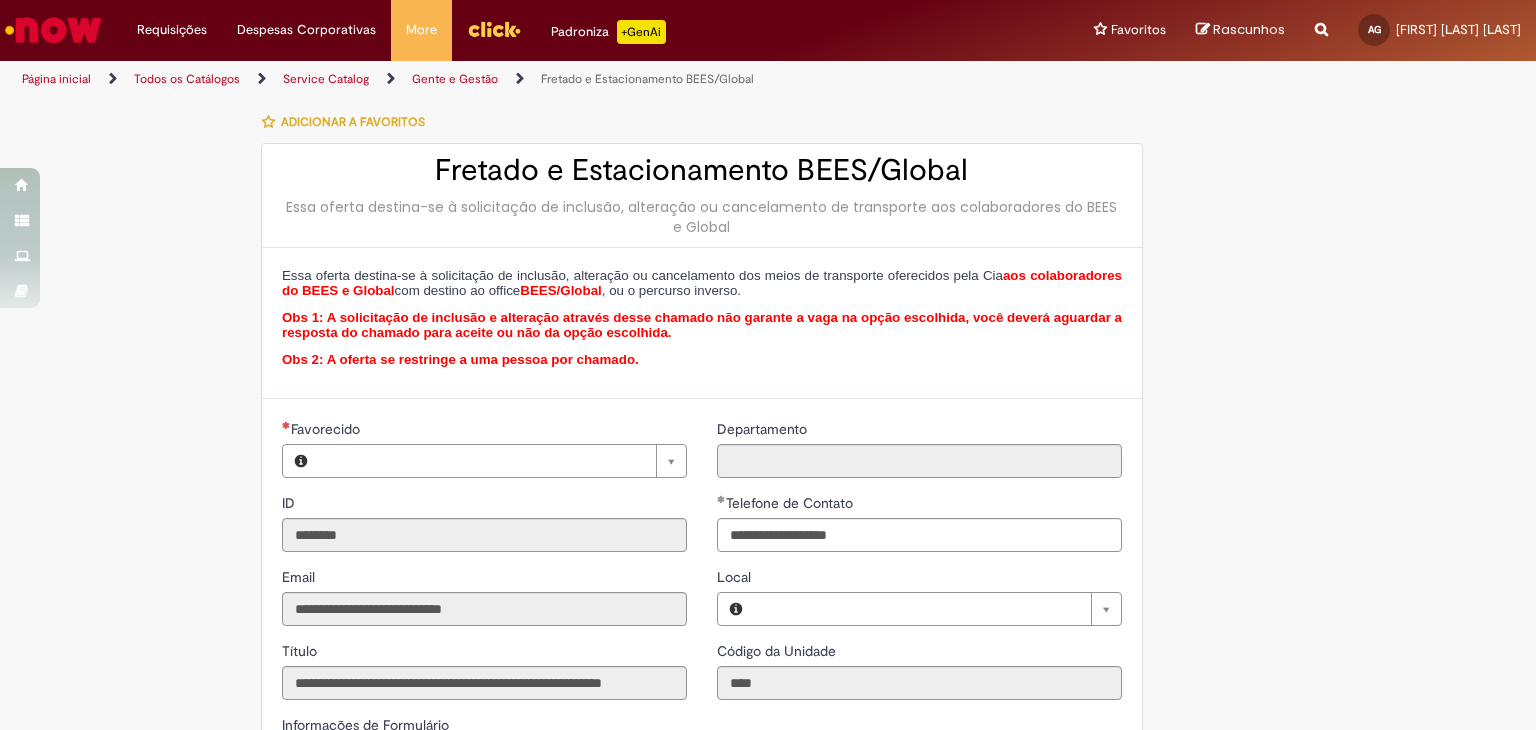 type on "**********" 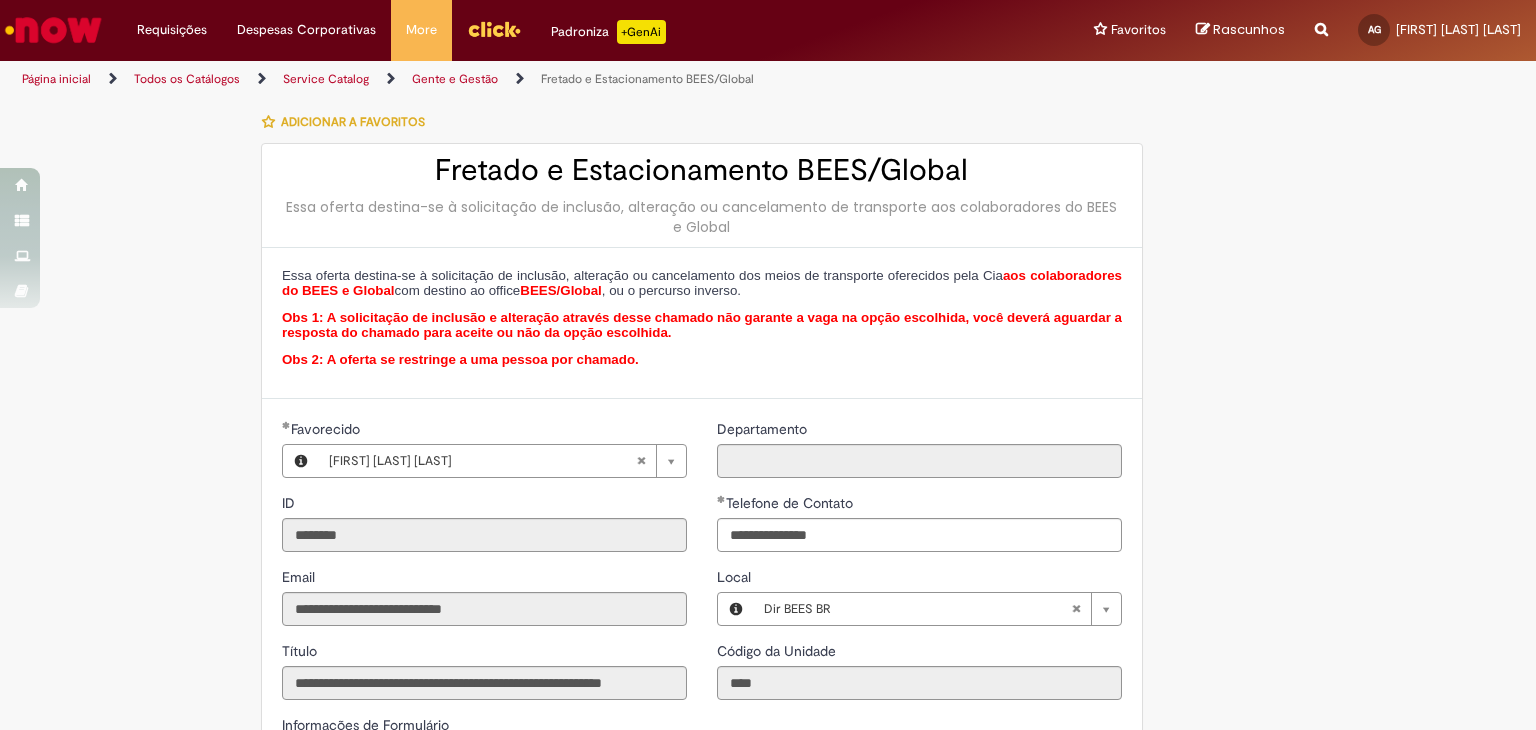 type on "**********" 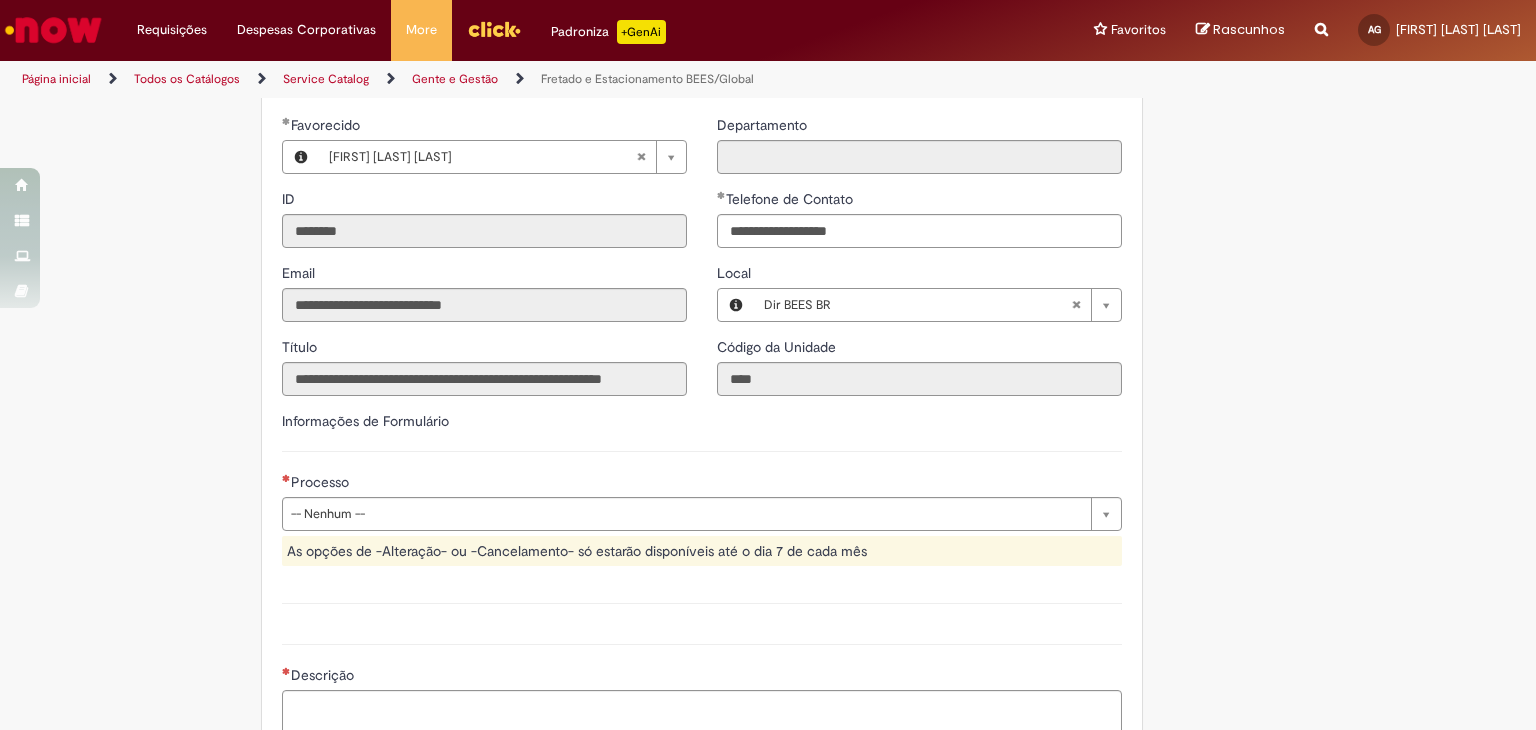 scroll, scrollTop: 436, scrollLeft: 0, axis: vertical 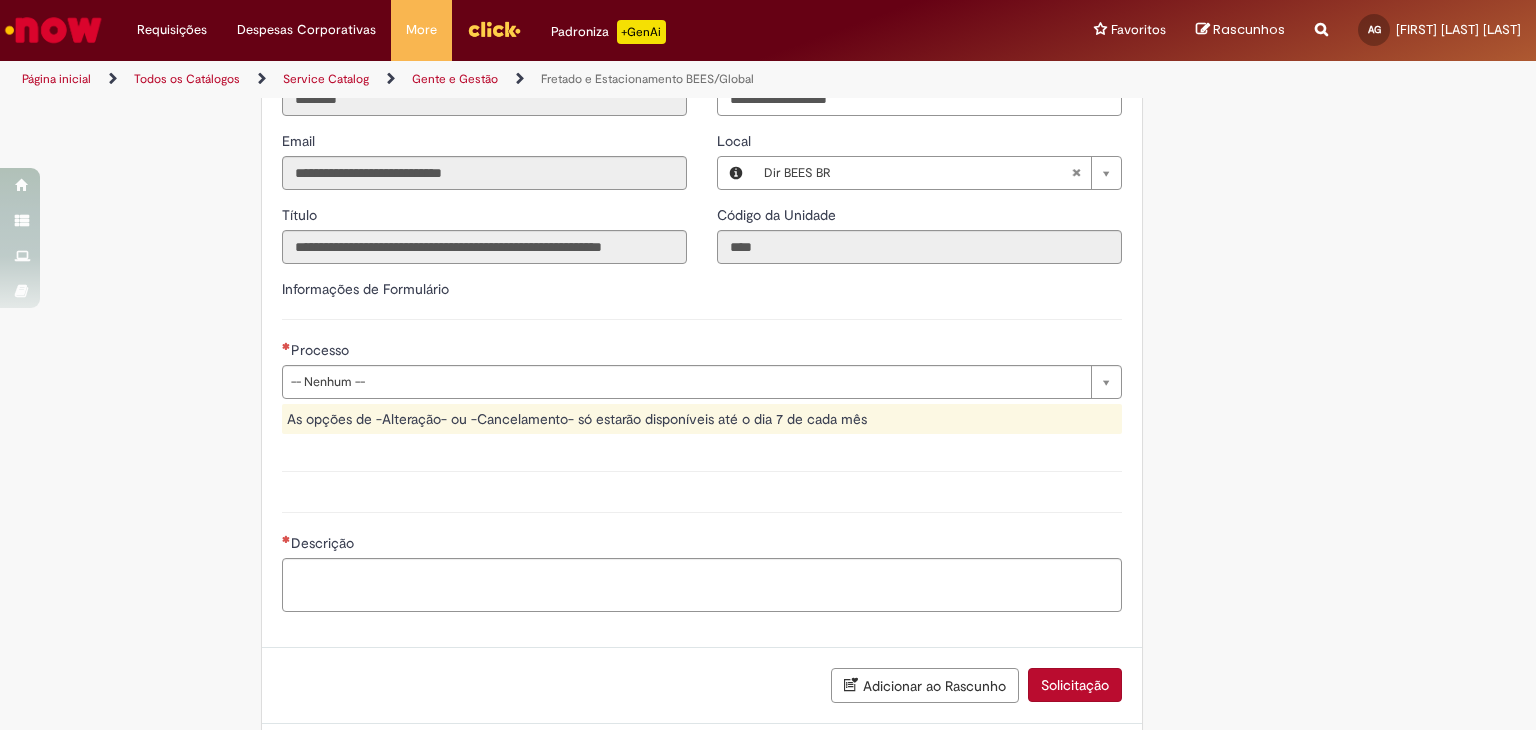 click on "**********" at bounding box center [702, 387] 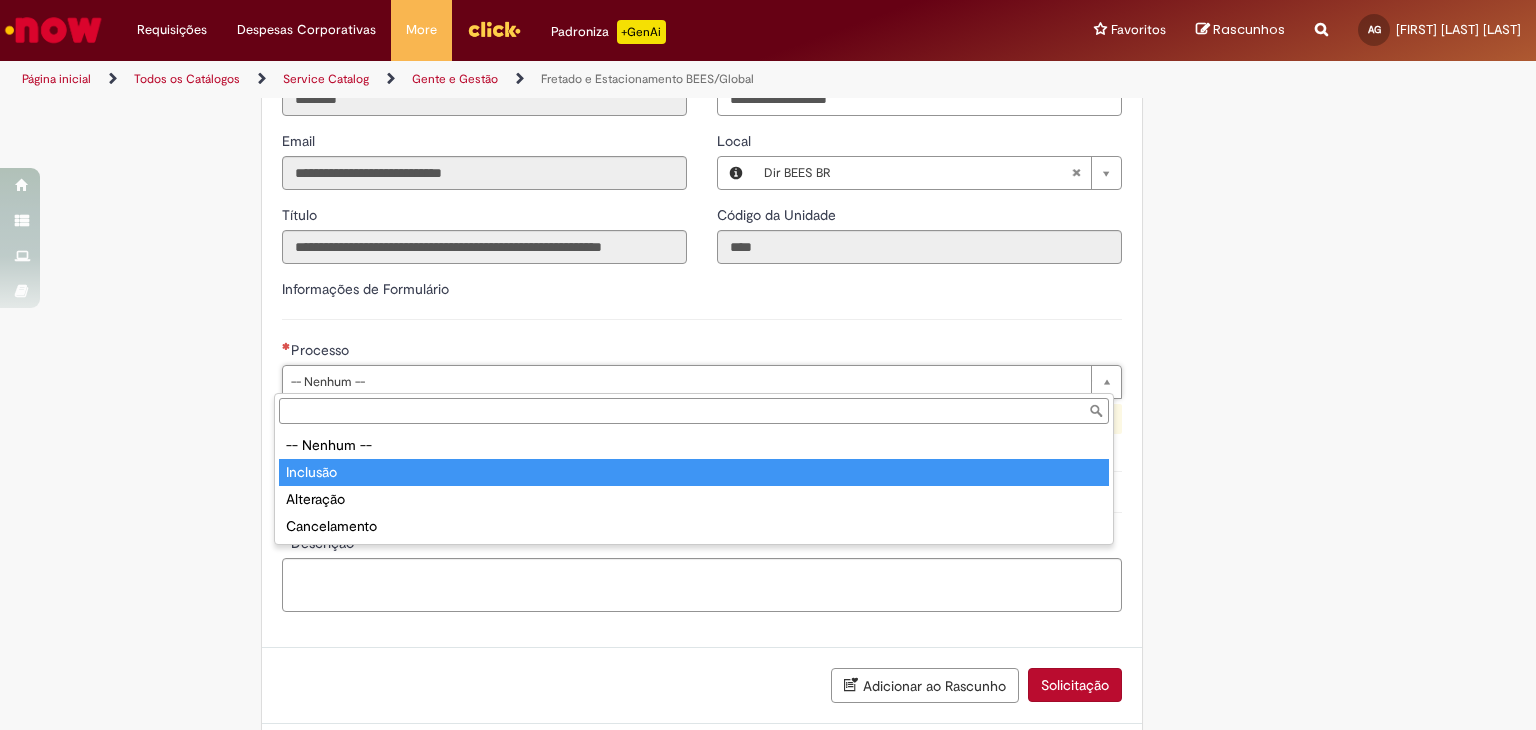 type on "********" 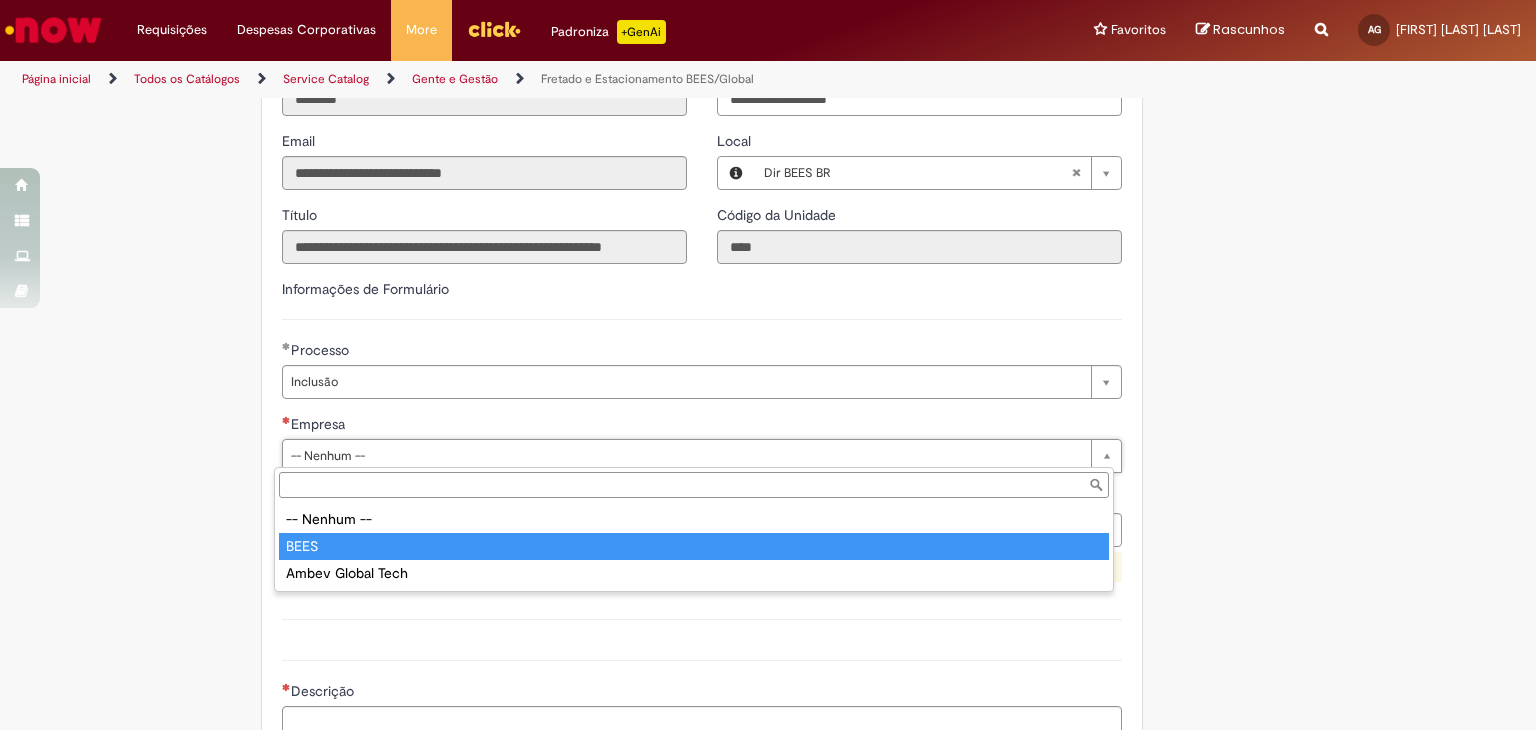 type on "****" 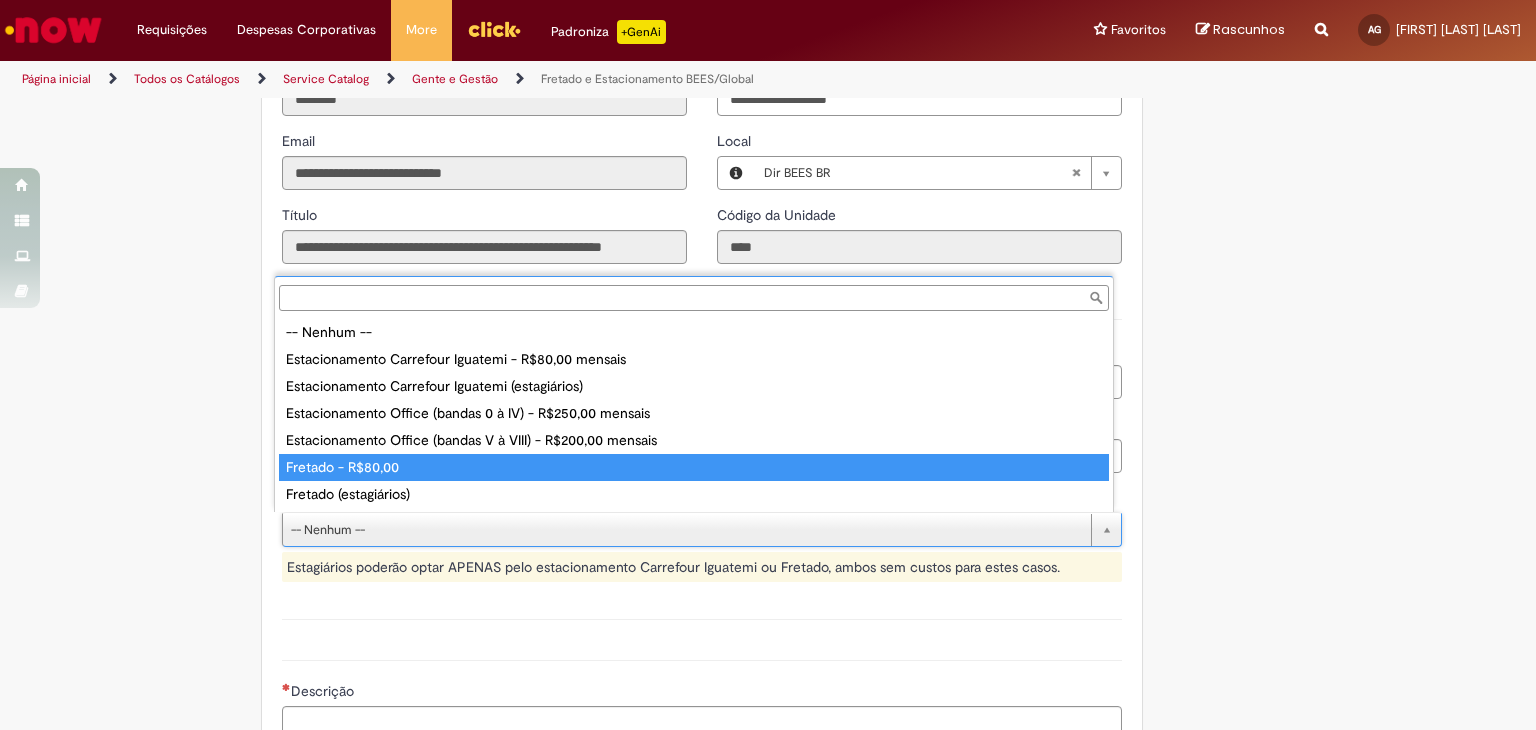 type on "**********" 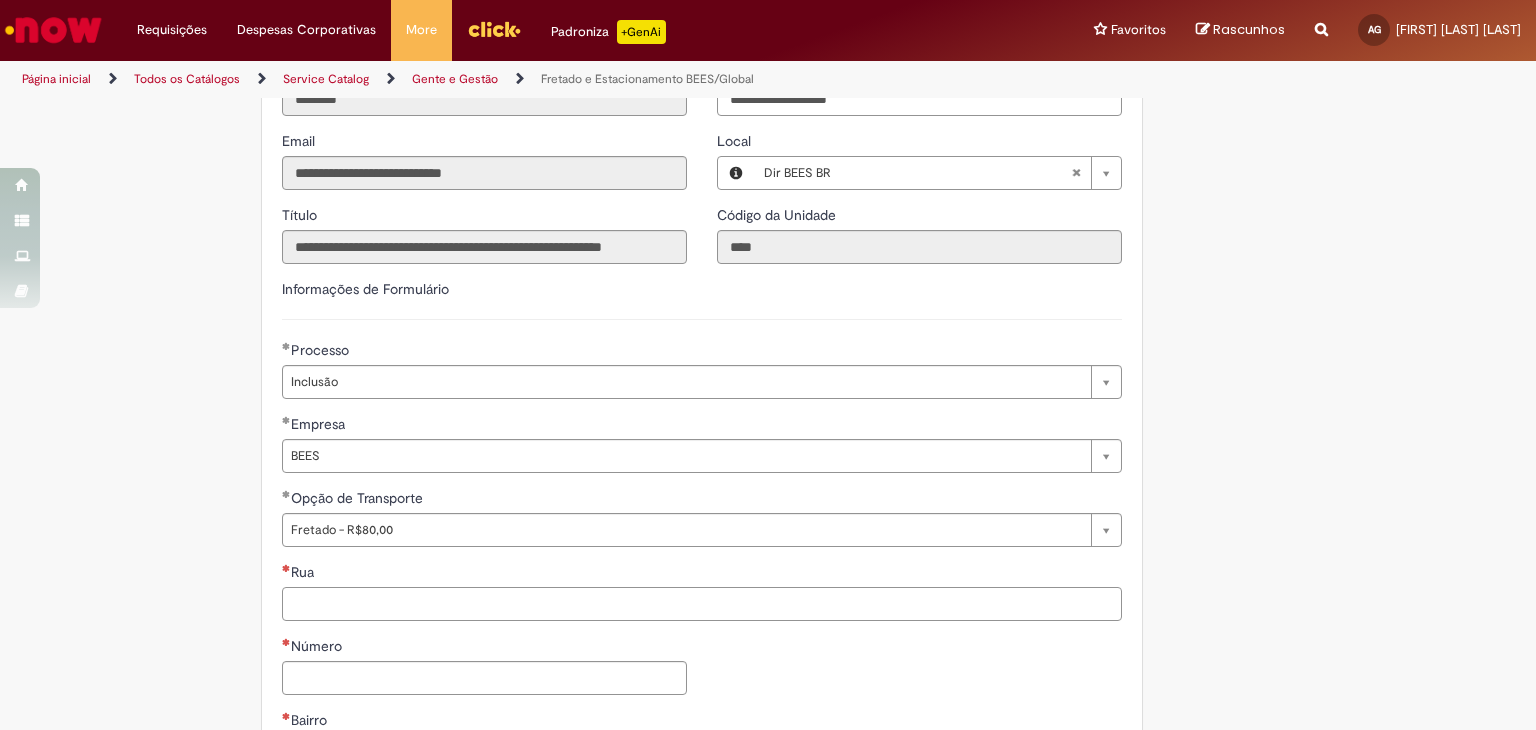 click on "Rua" at bounding box center [702, 604] 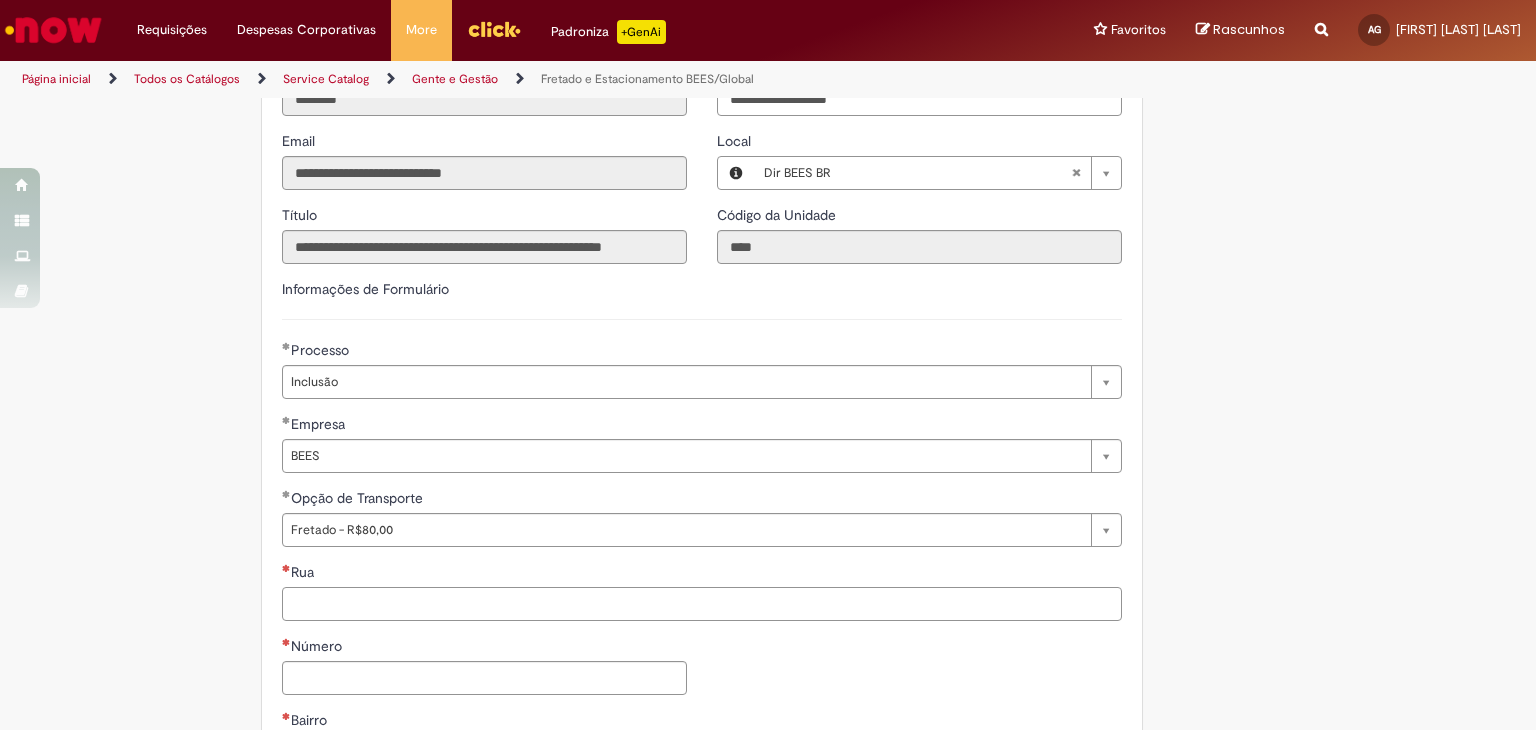 type on "**********" 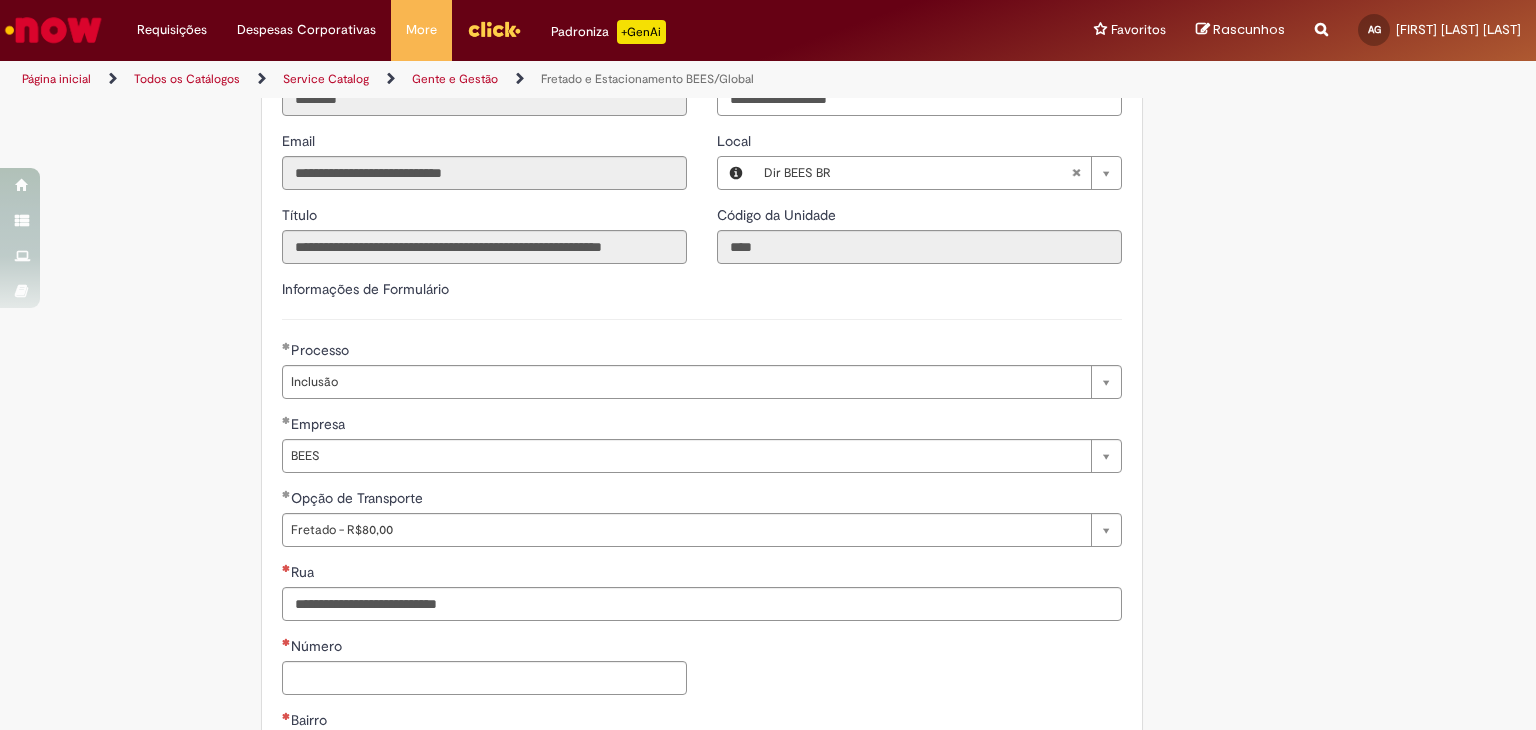 type on "**********" 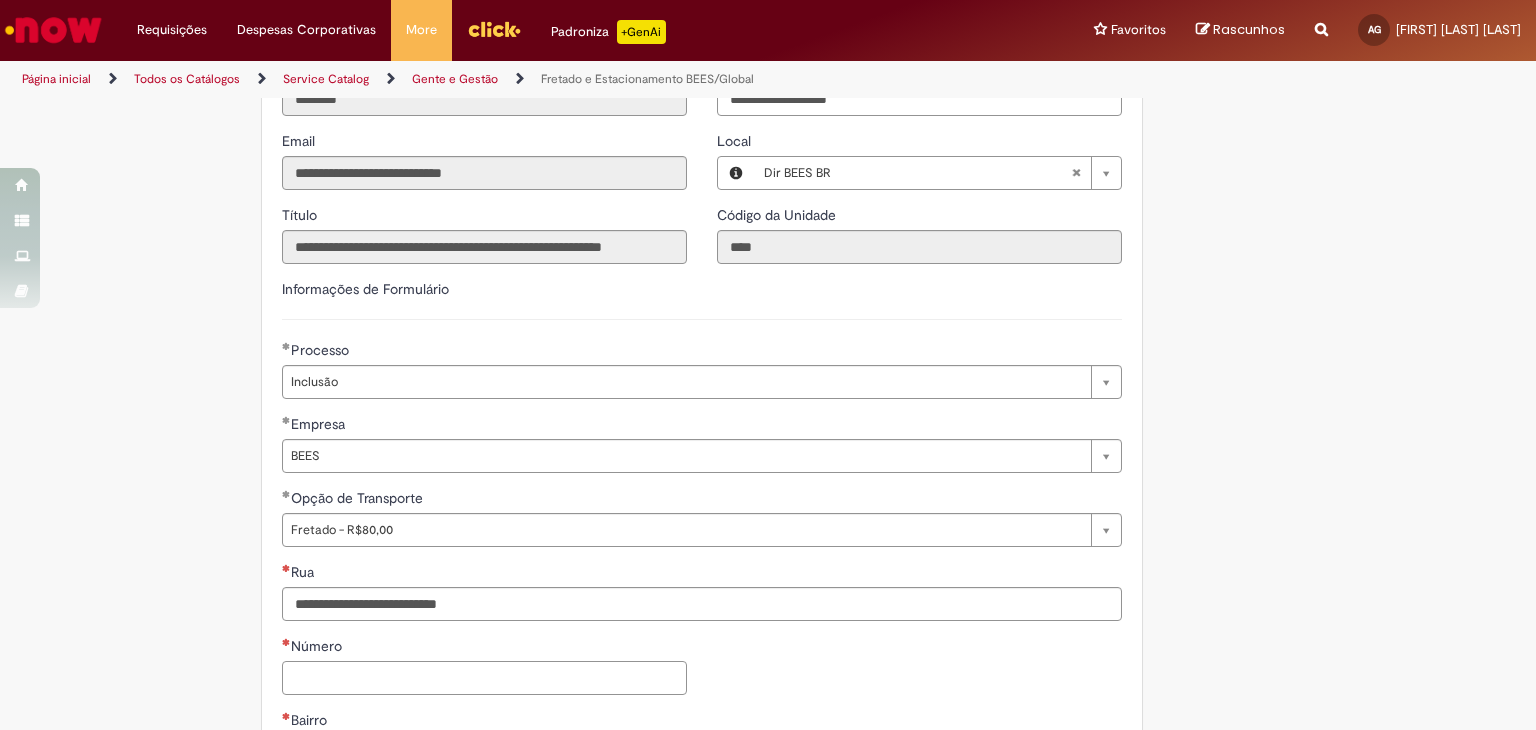 type on "***" 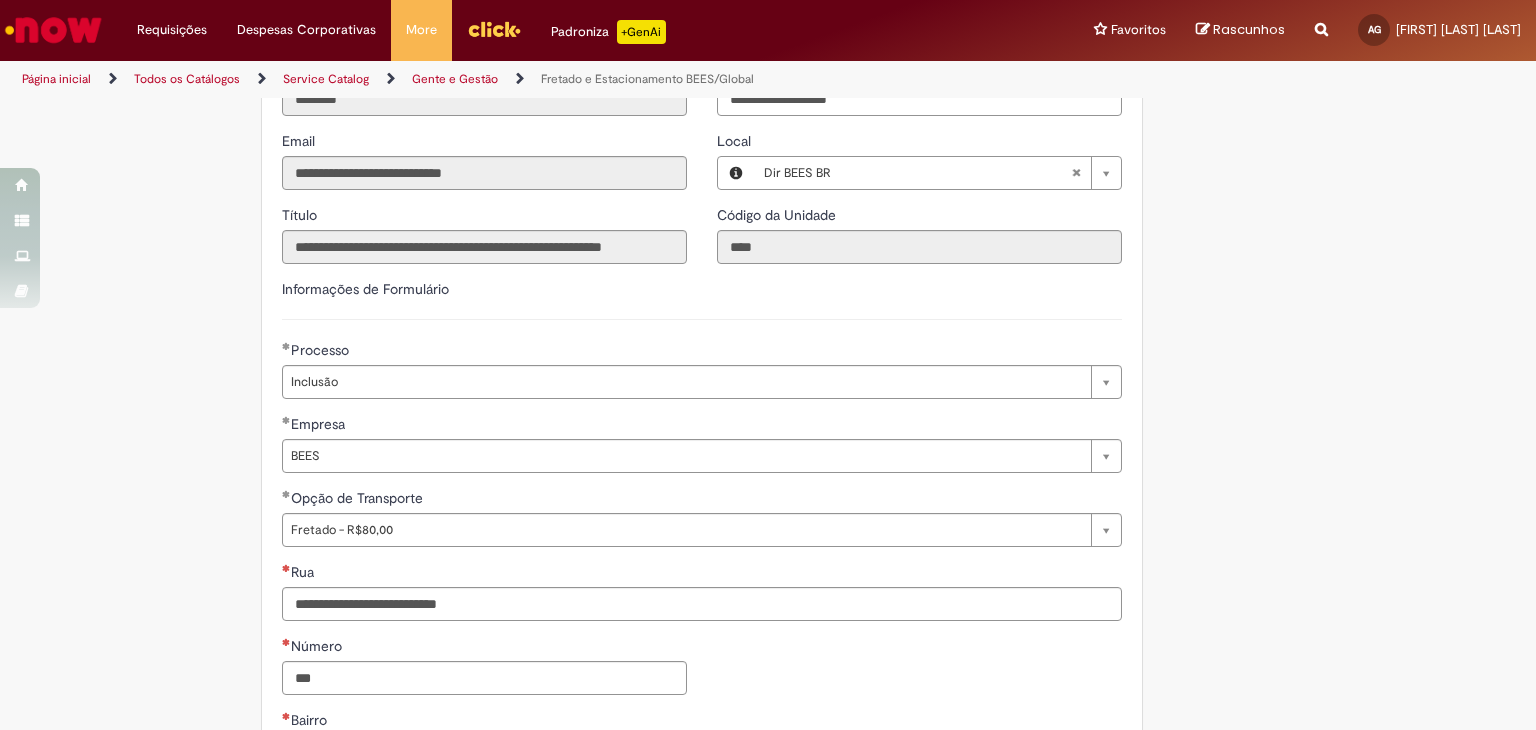 type on "******" 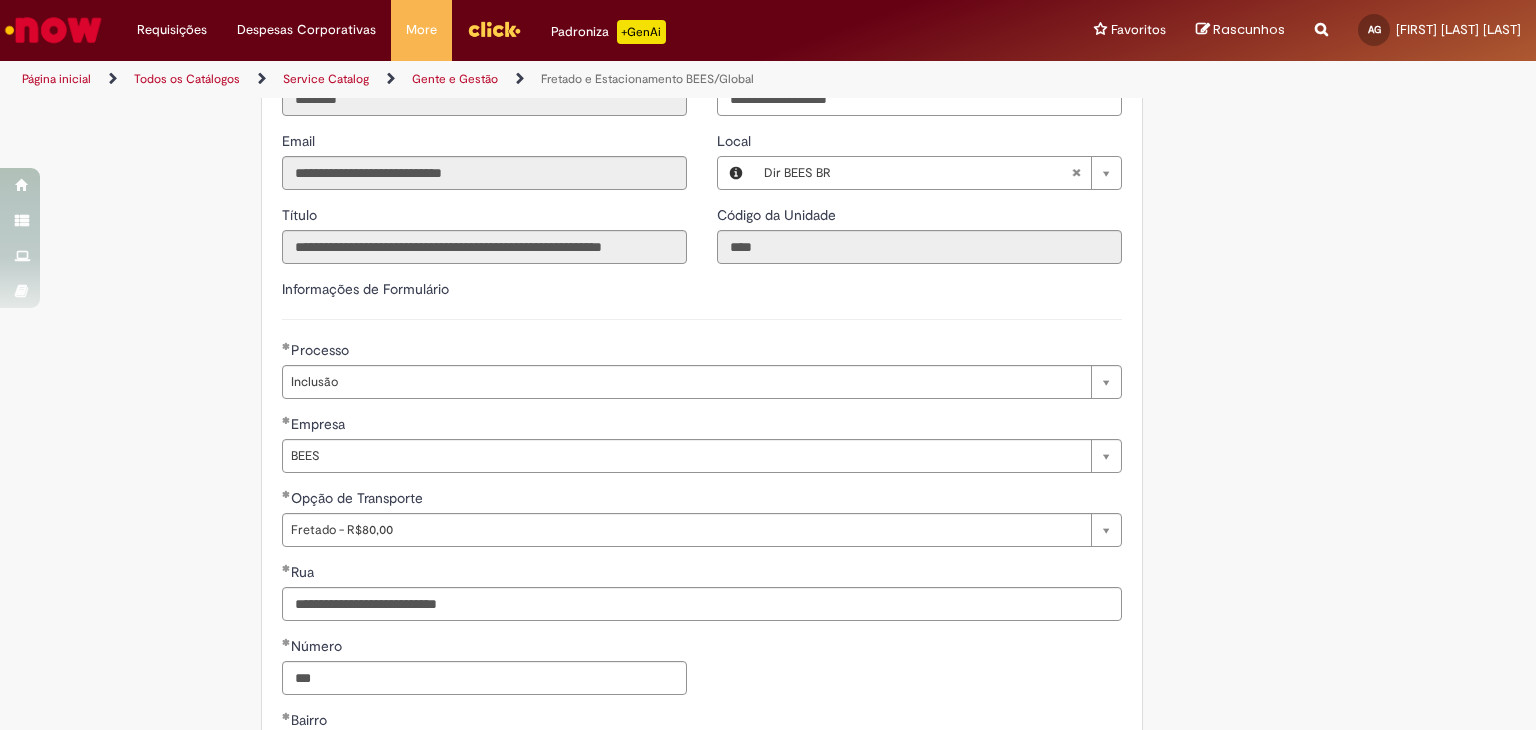 type on "**********" 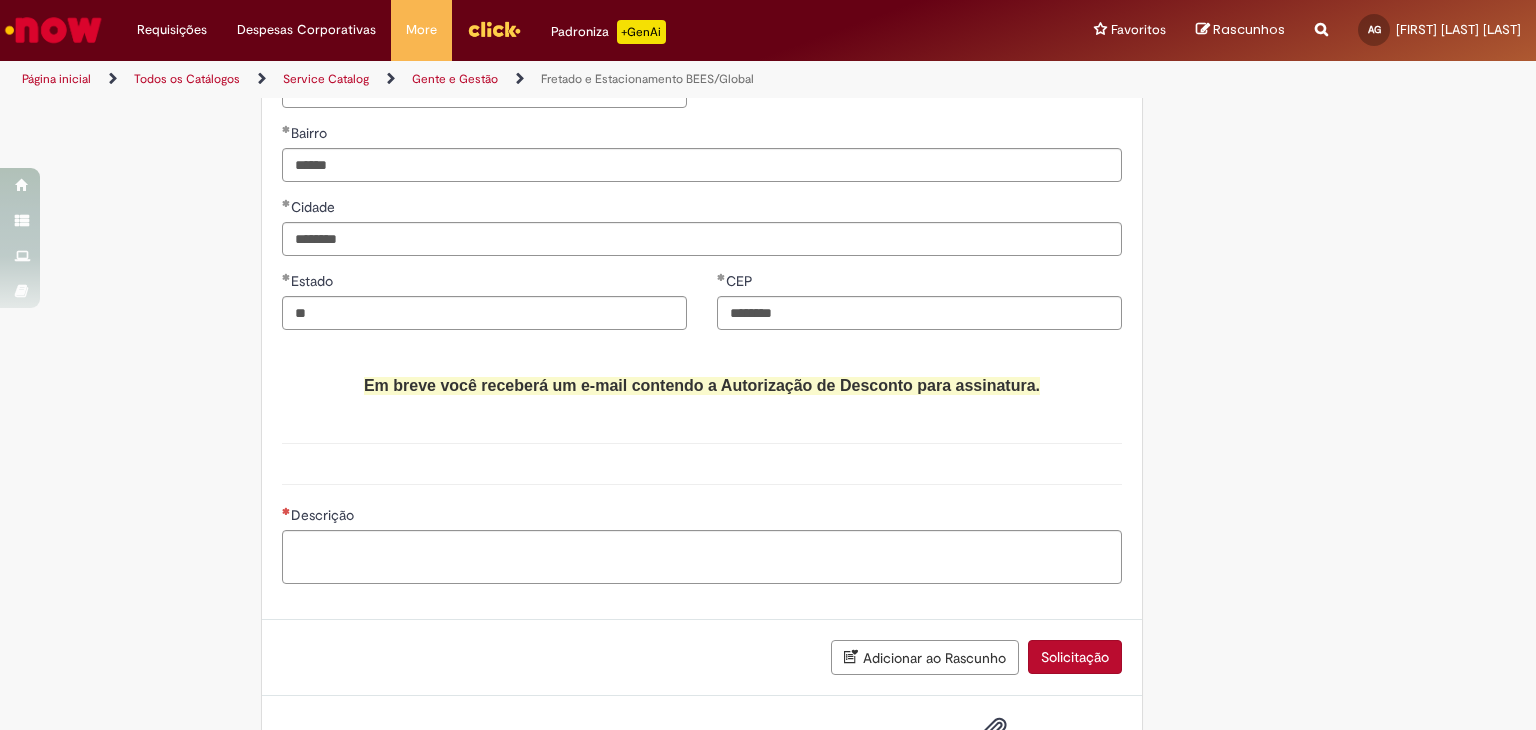 scroll, scrollTop: 1023, scrollLeft: 0, axis: vertical 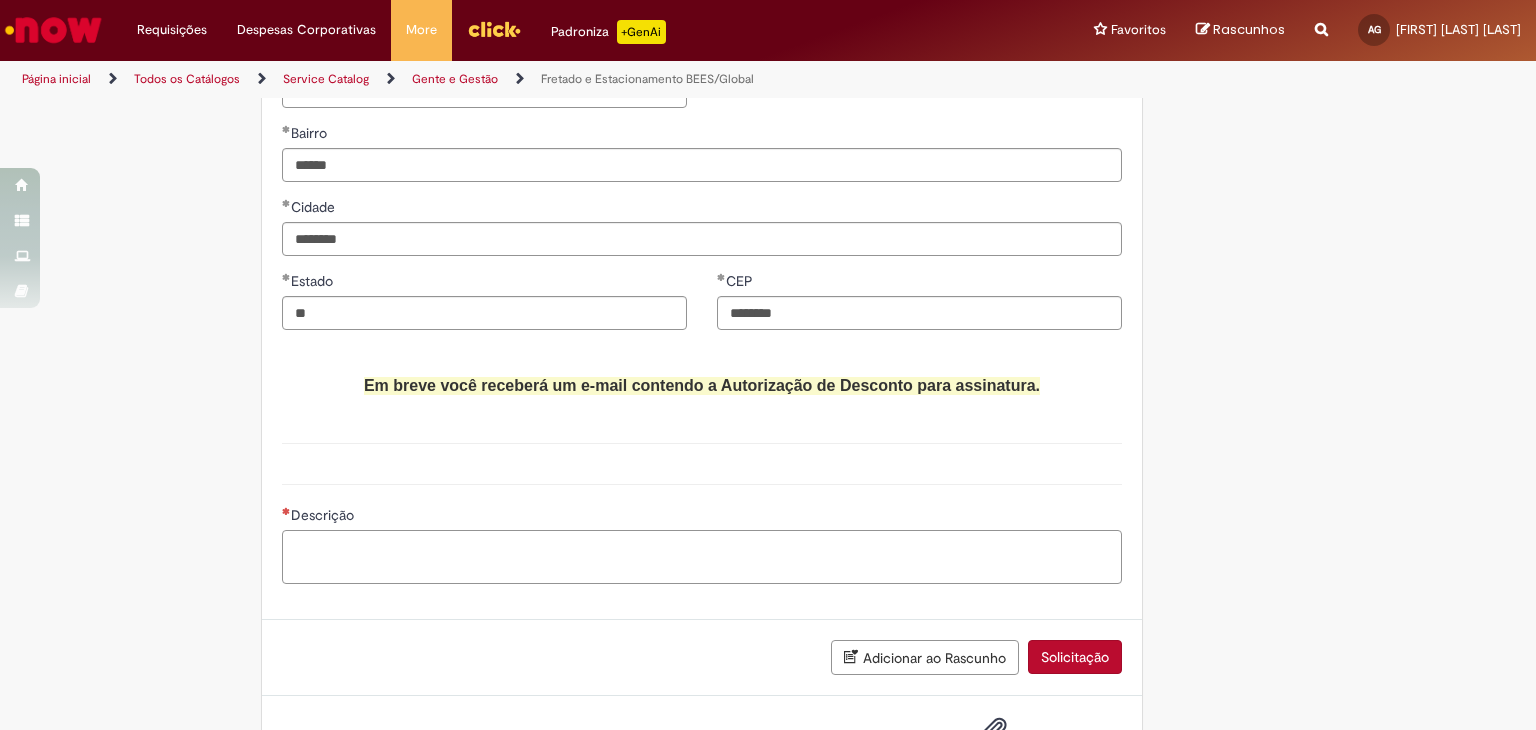 click on "Descrição" at bounding box center [702, 557] 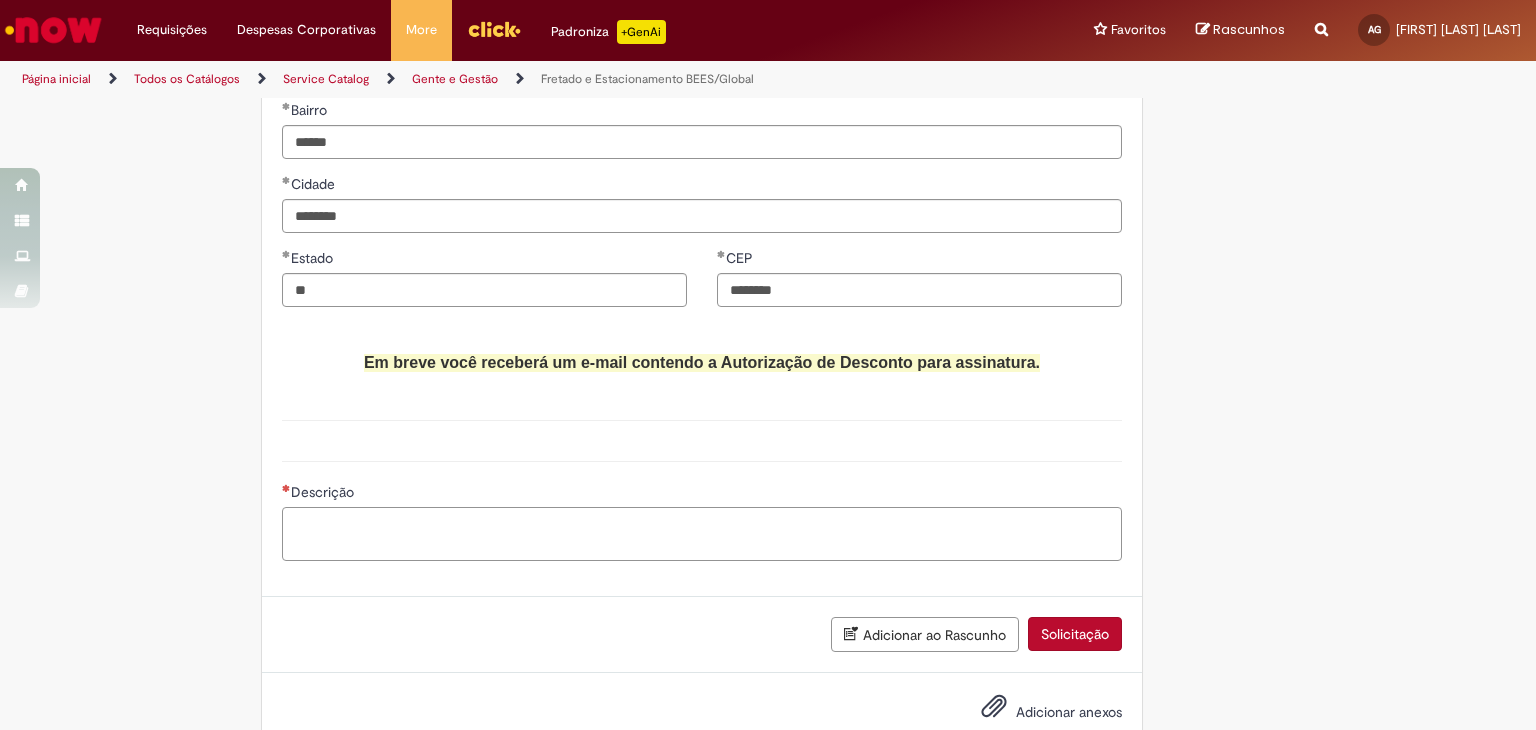 scroll, scrollTop: 1047, scrollLeft: 0, axis: vertical 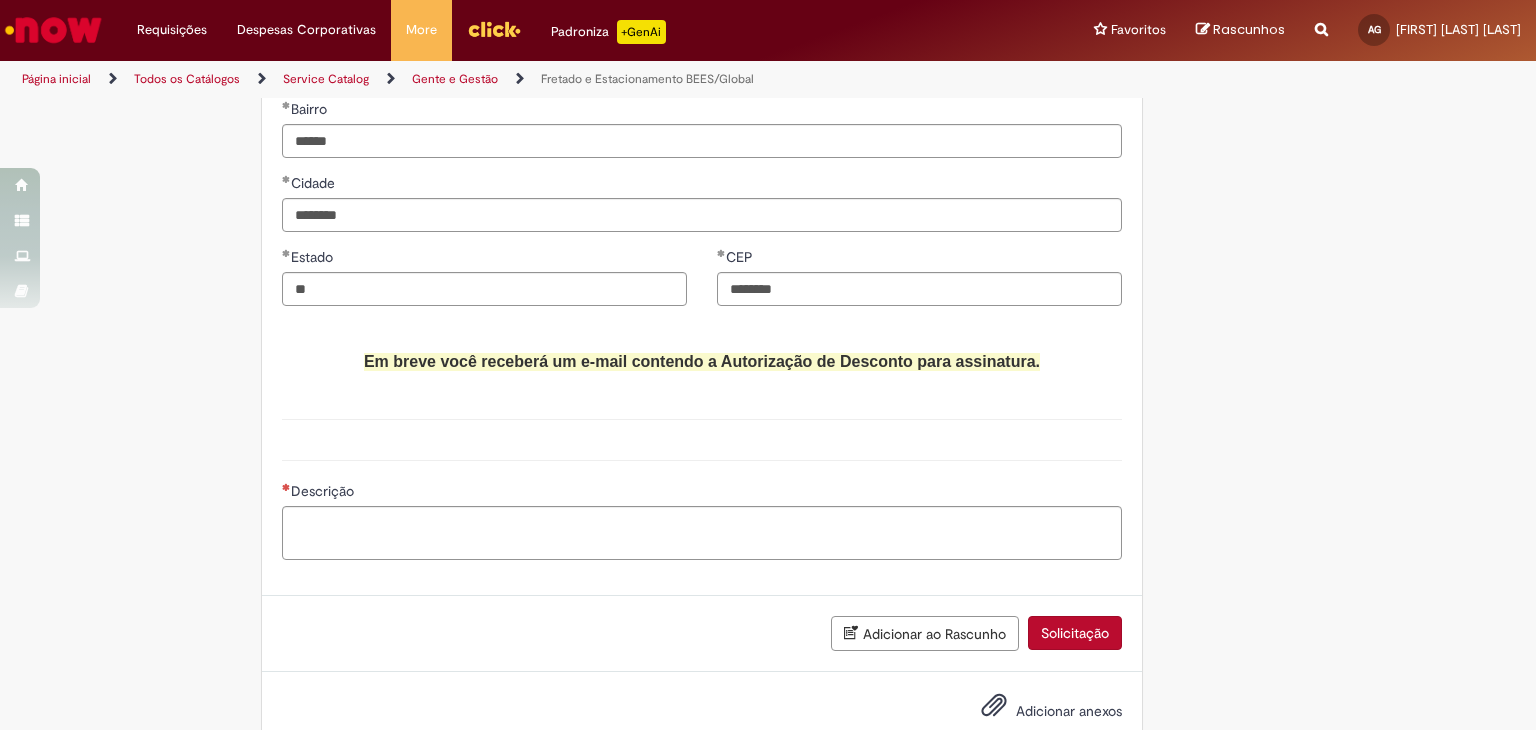 click on "Solicitação" at bounding box center (1075, 633) 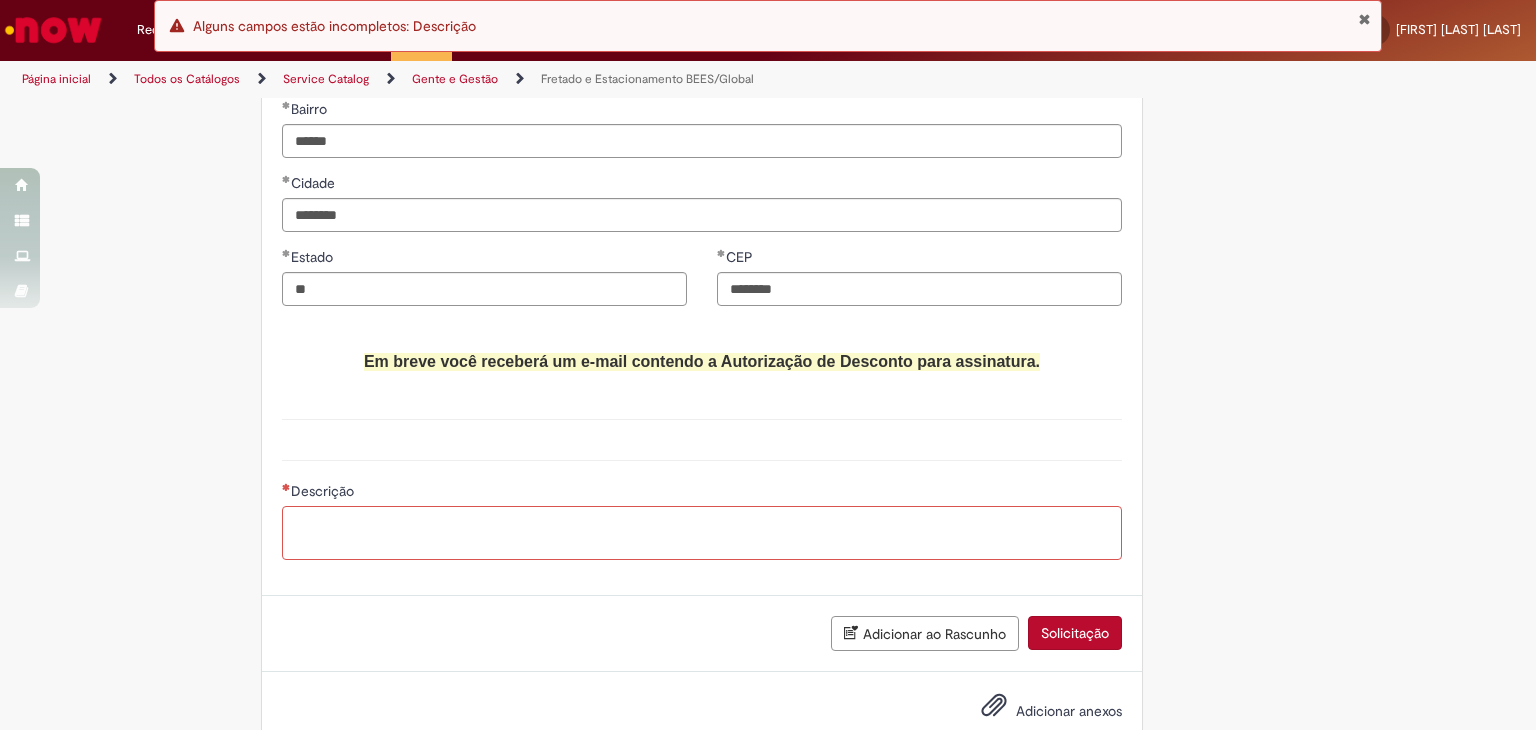 click on "Descrição" at bounding box center (702, 533) 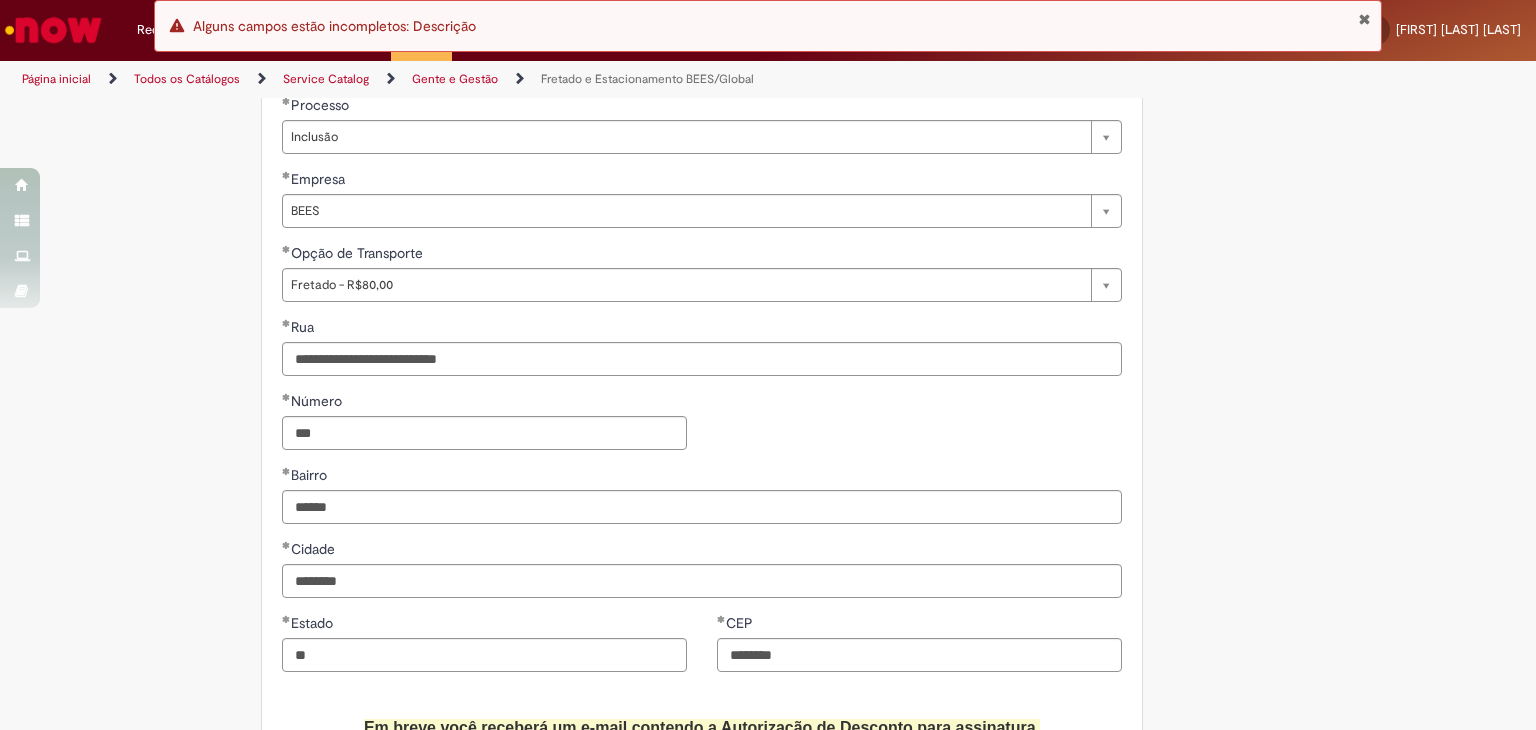 scroll, scrollTop: 581, scrollLeft: 0, axis: vertical 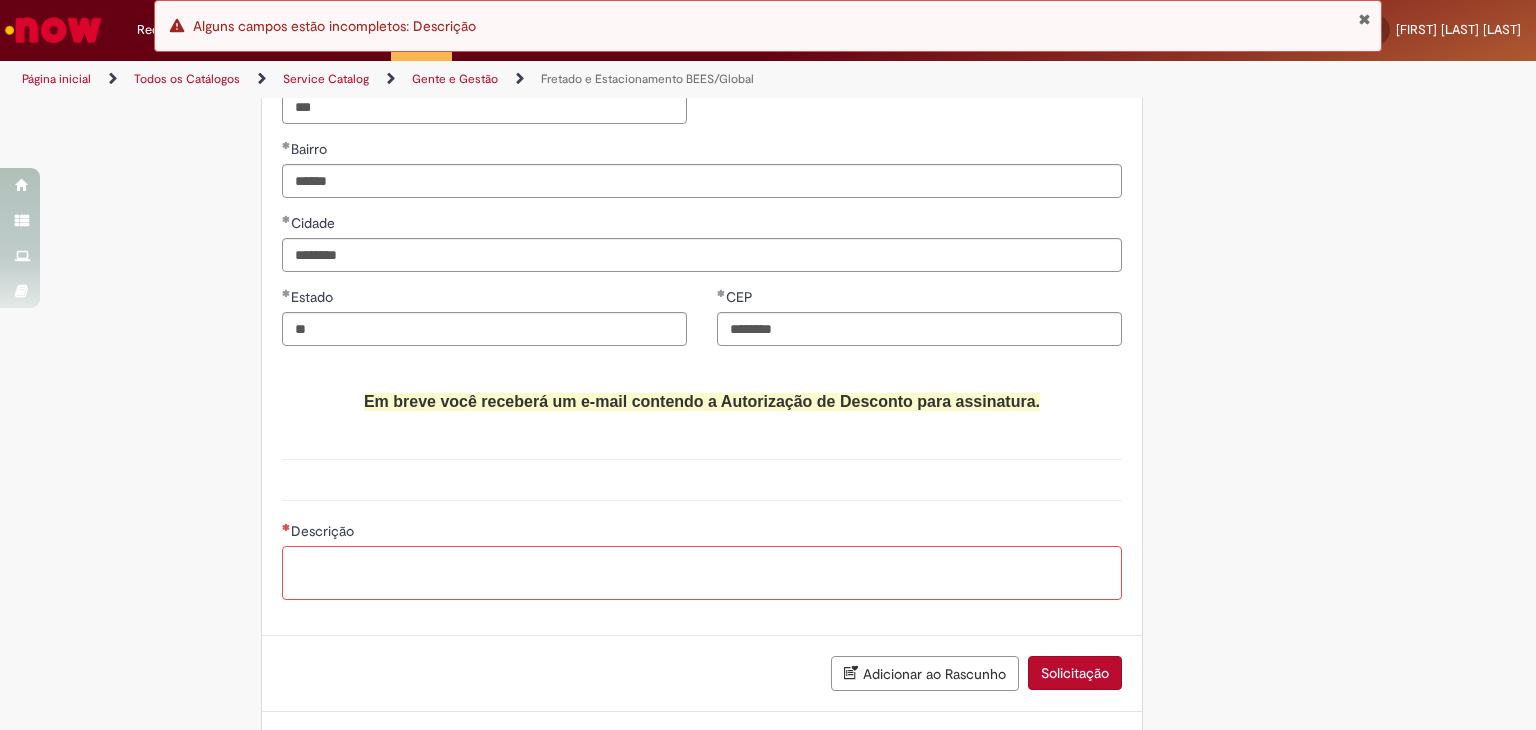 click on "Descrição" at bounding box center (702, 573) 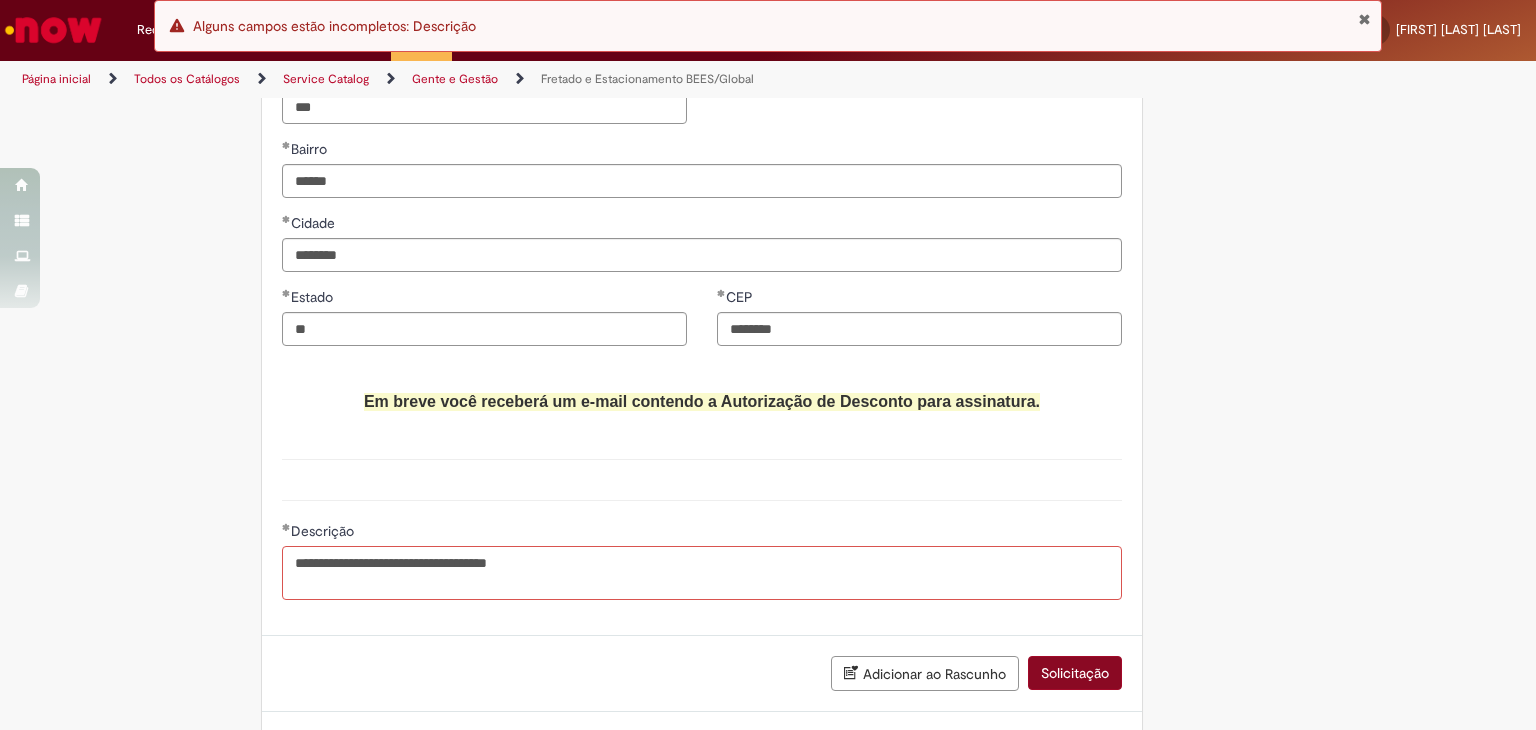 type on "**********" 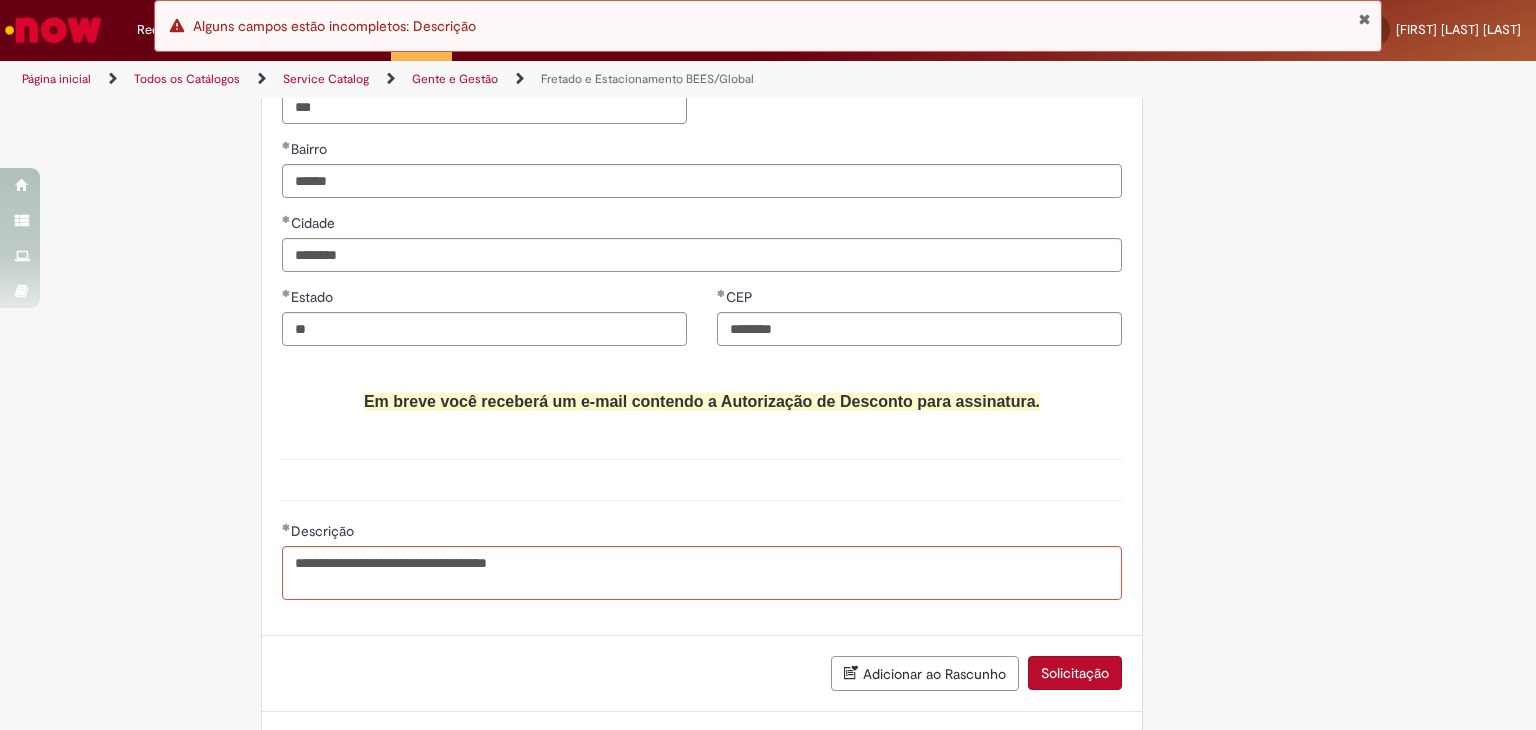 type on "****" 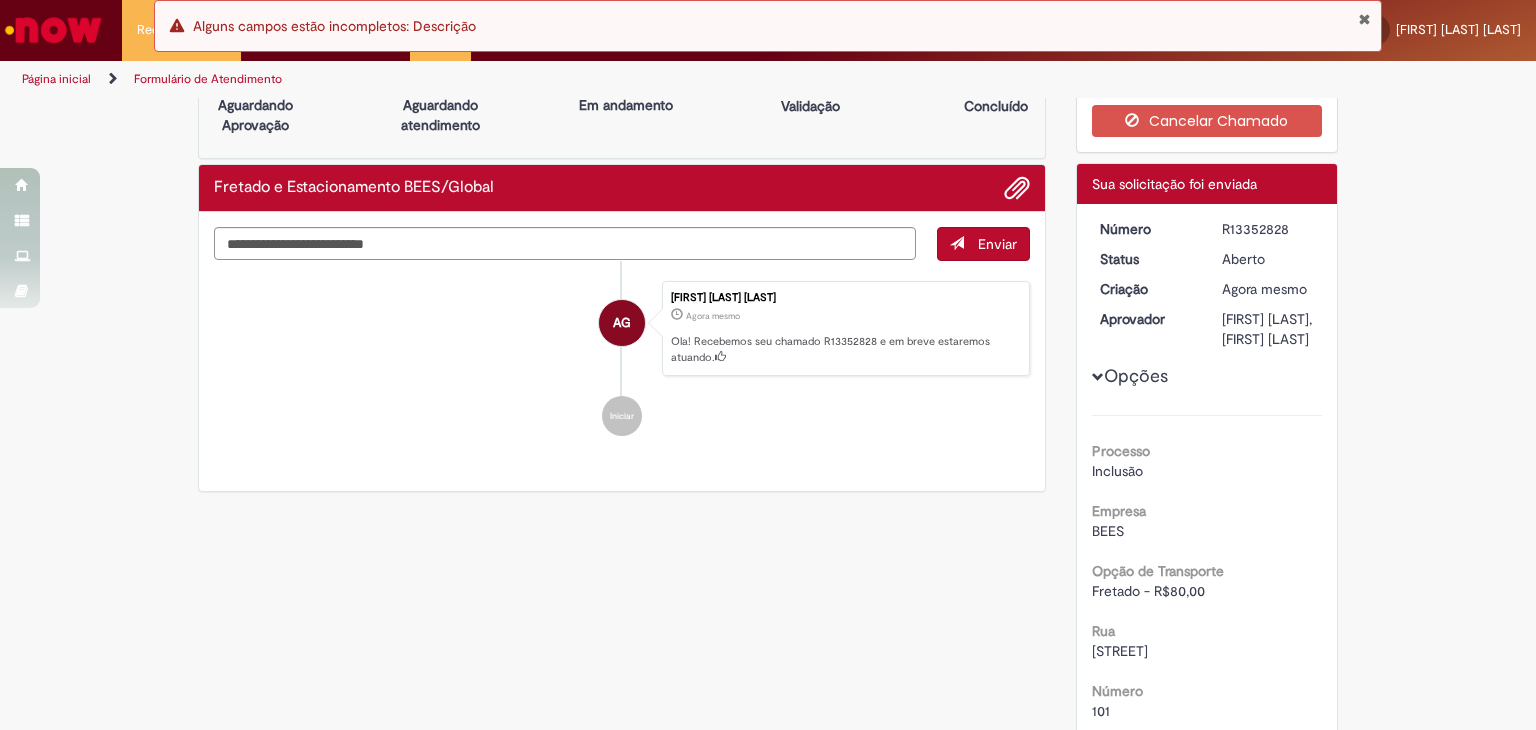scroll, scrollTop: 49, scrollLeft: 0, axis: vertical 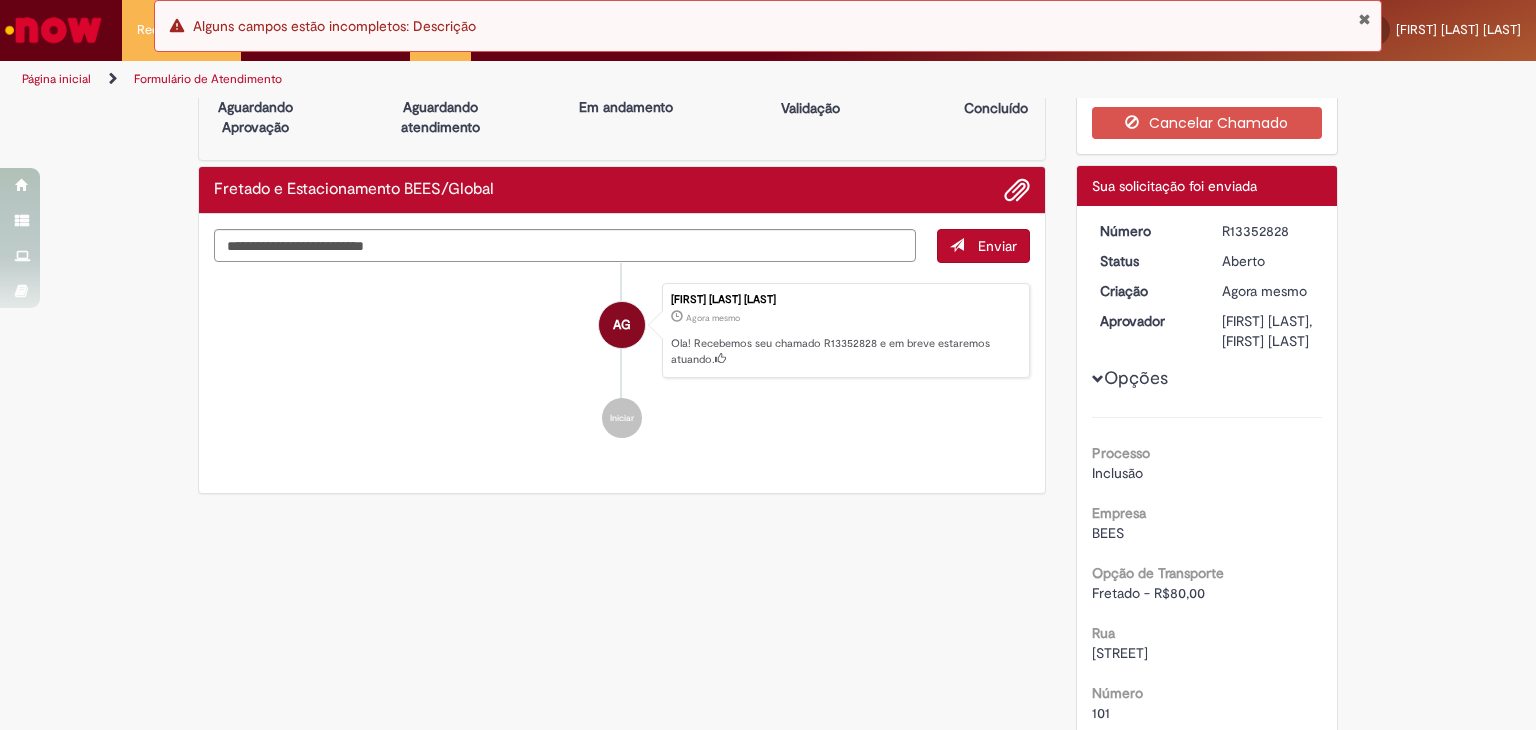 click on "Ola! Recebemos seu chamado R13352828 e em breve estaremos atuando." at bounding box center [845, 351] 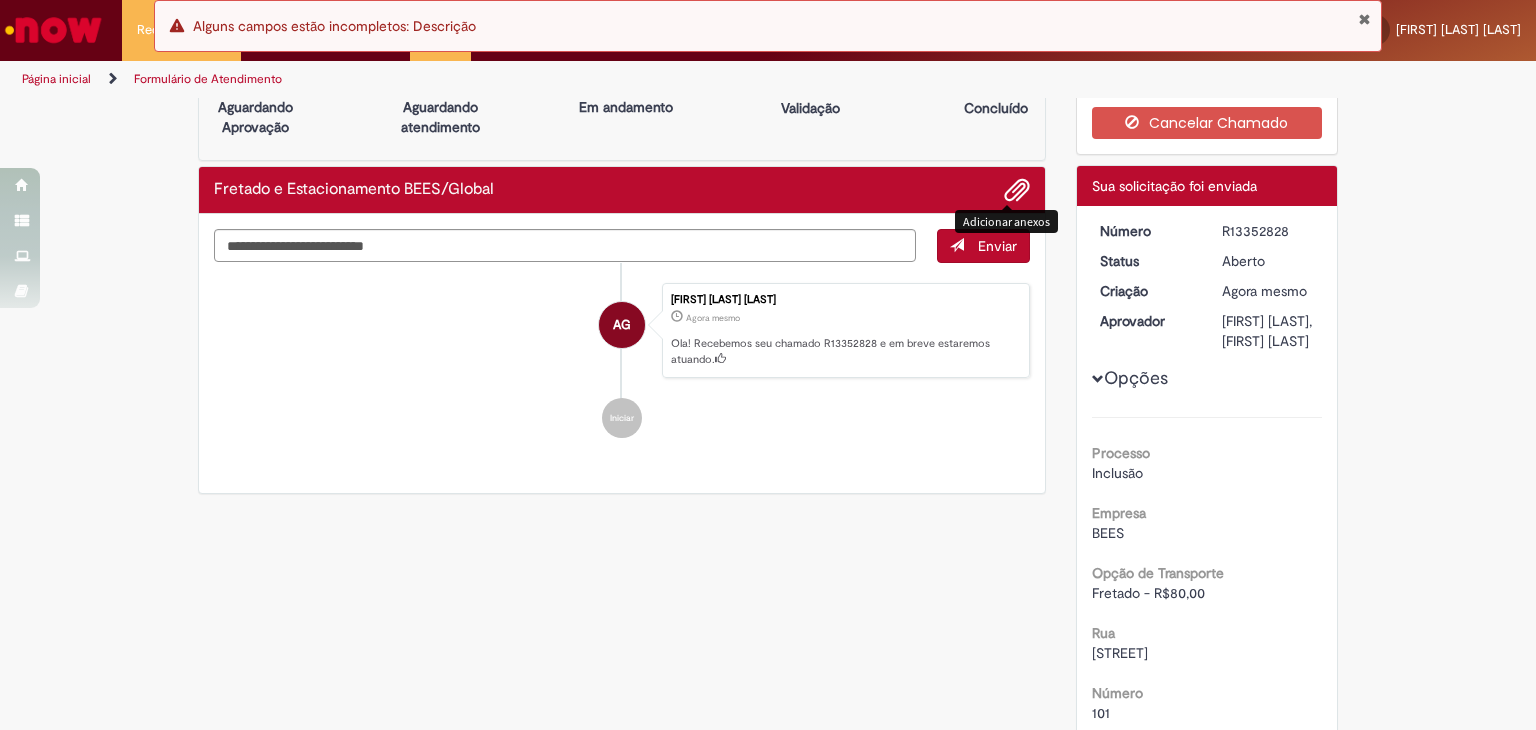 click at bounding box center (1017, 191) 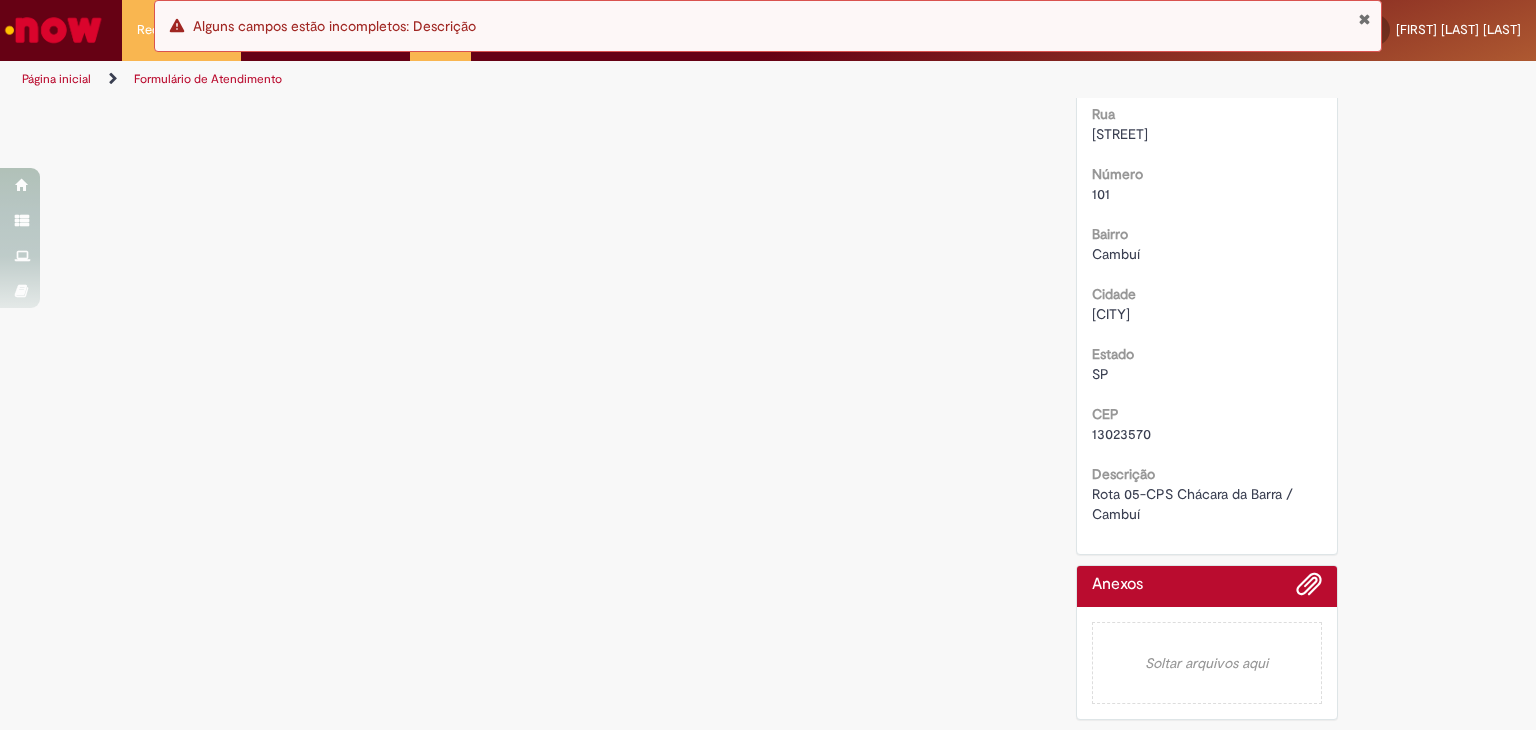 scroll, scrollTop: 626, scrollLeft: 0, axis: vertical 